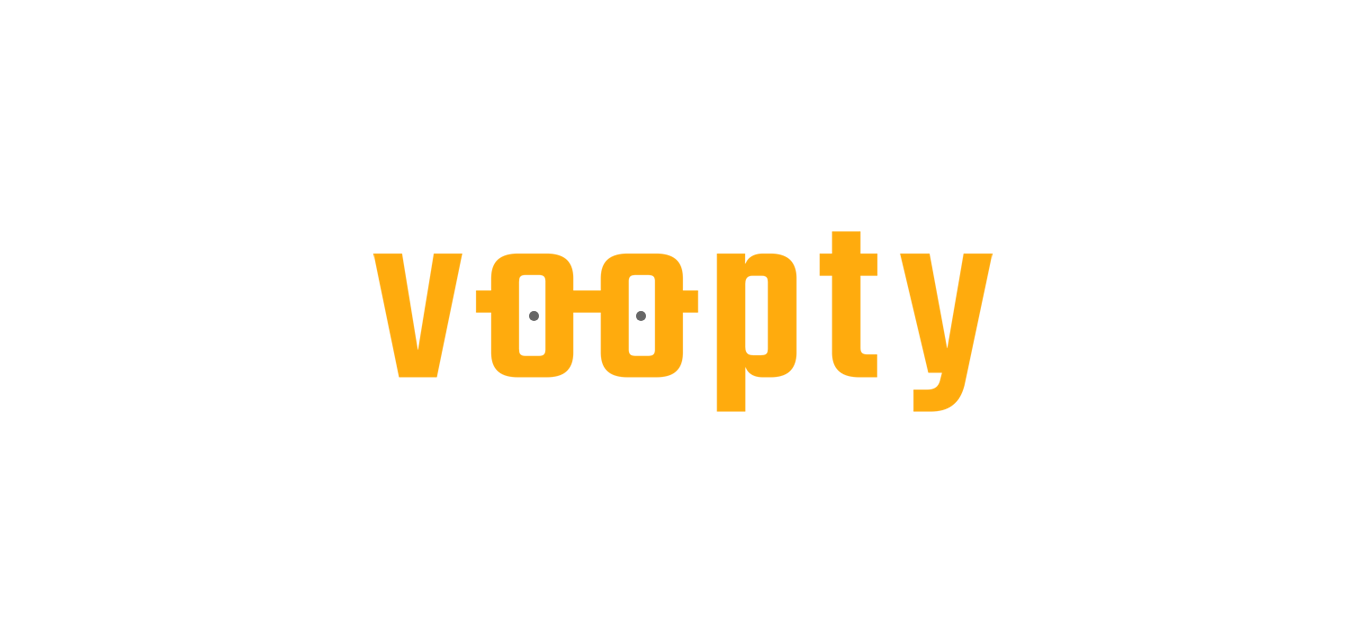 scroll, scrollTop: 0, scrollLeft: 0, axis: both 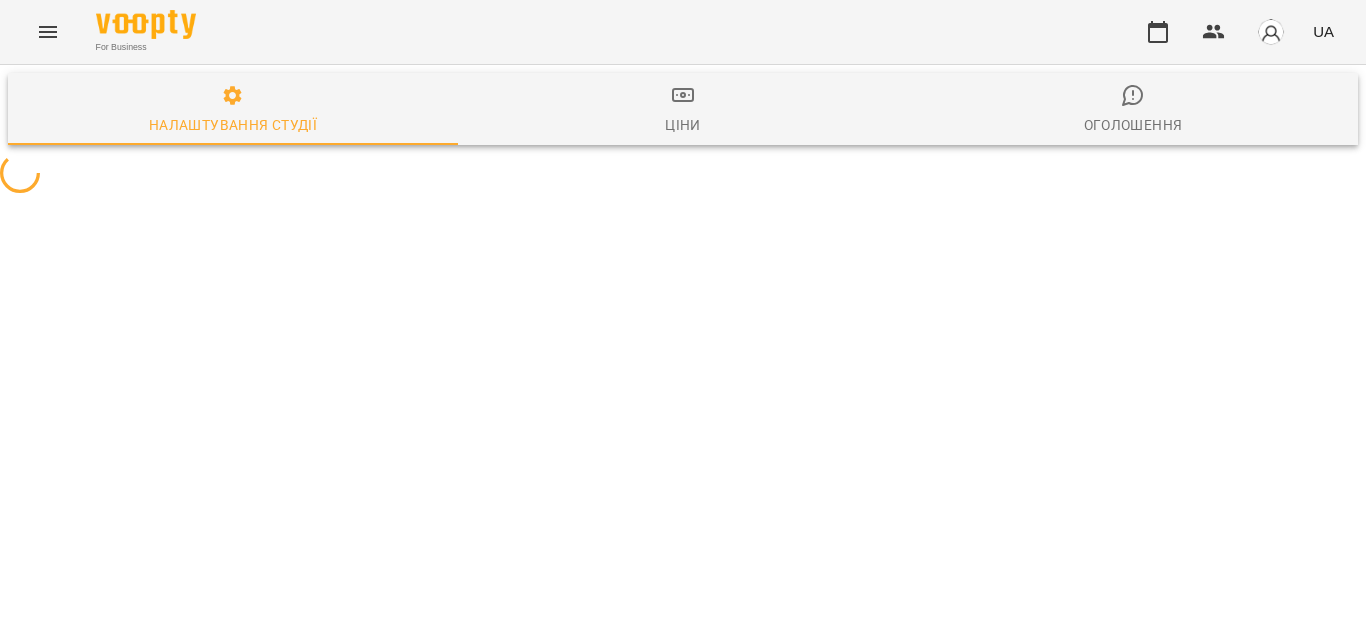 select on "**" 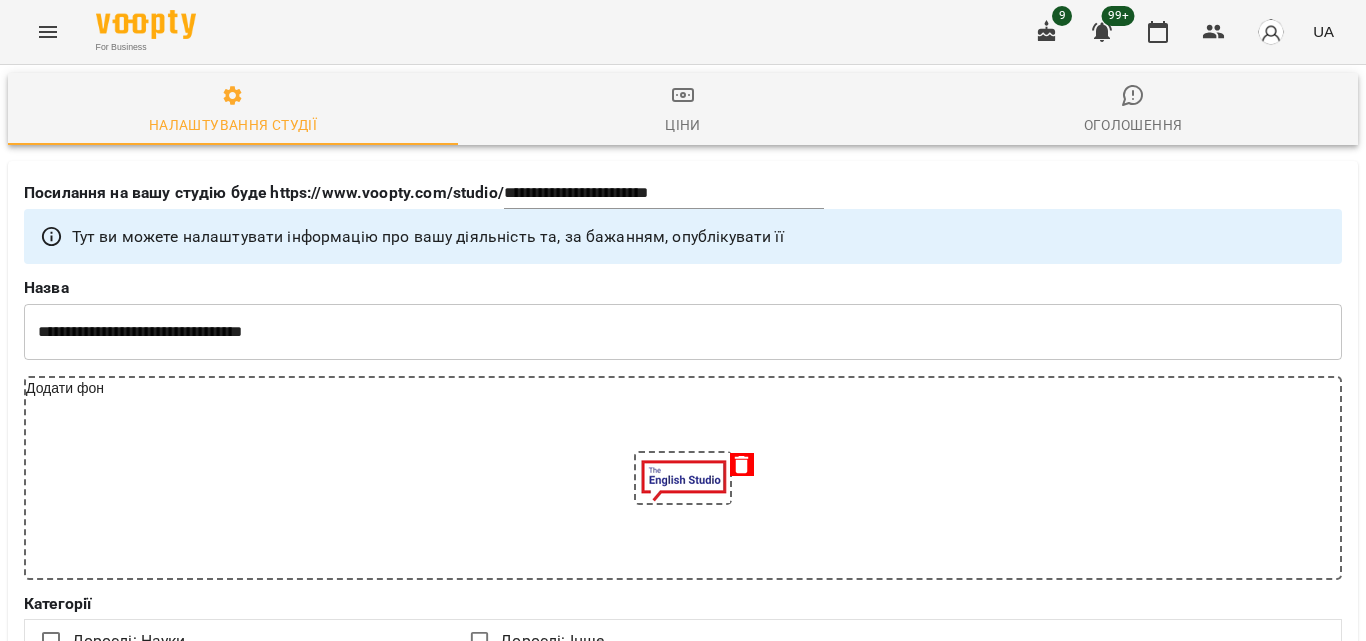 click 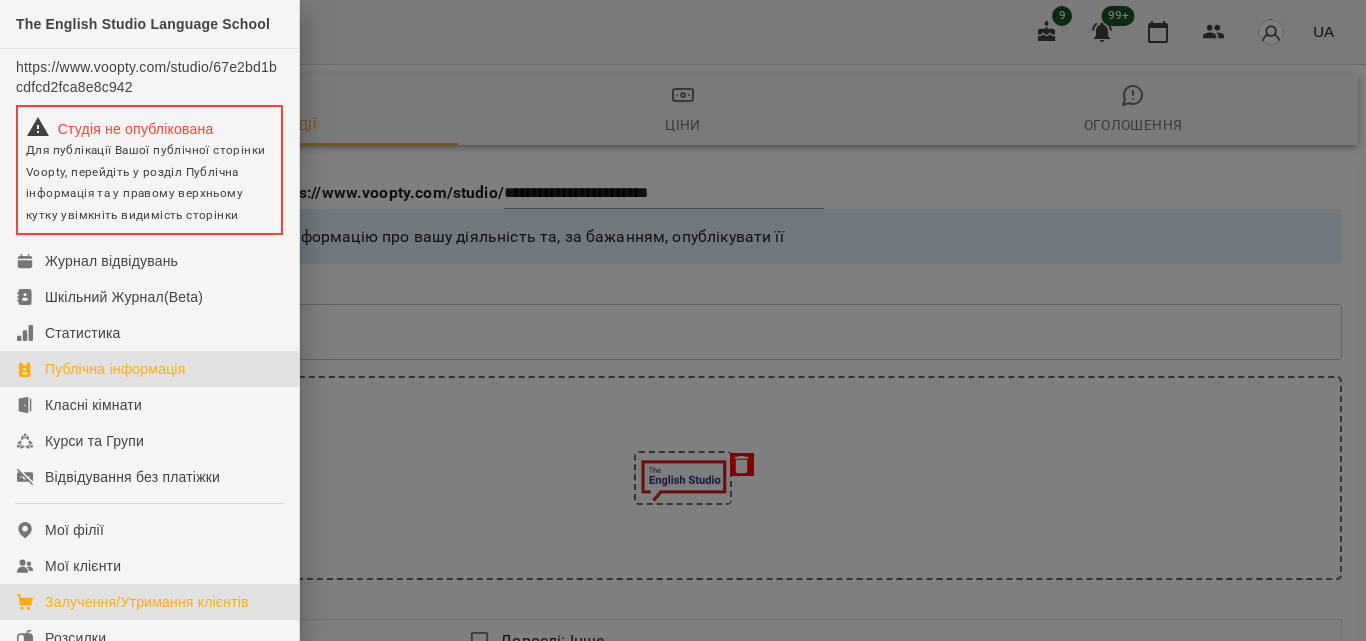 click on "Залучення/Утримання клієнтів" at bounding box center (147, 602) 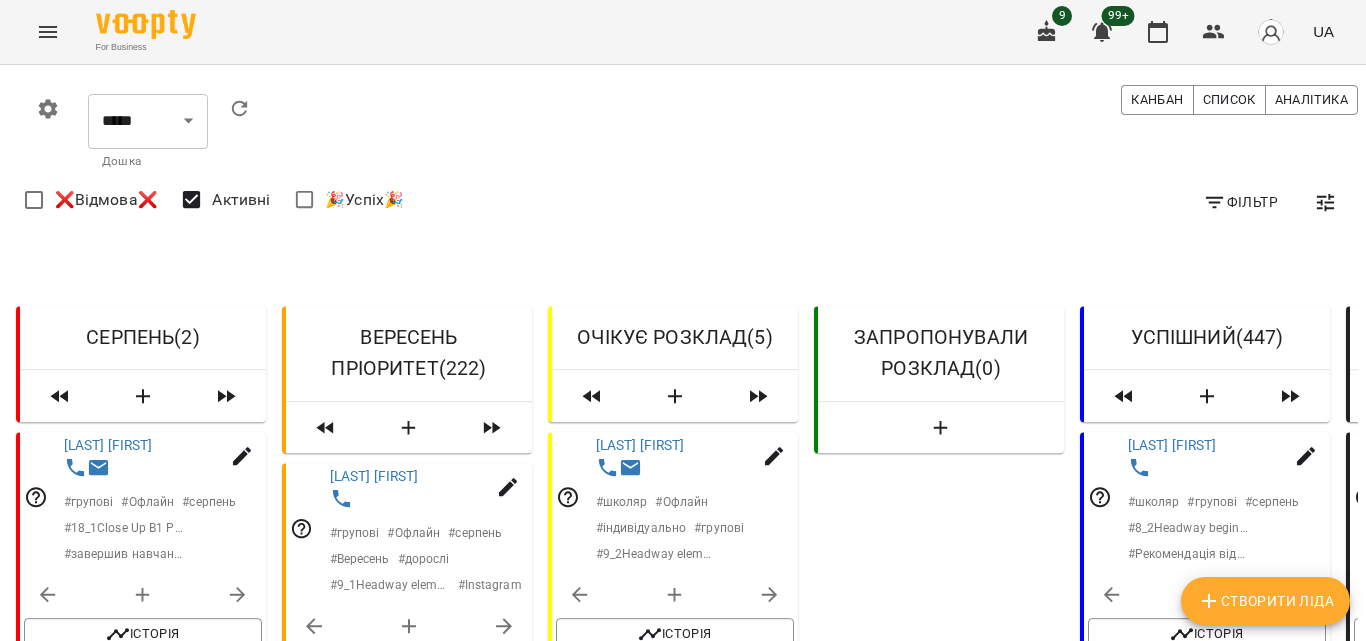 scroll, scrollTop: 599, scrollLeft: 0, axis: vertical 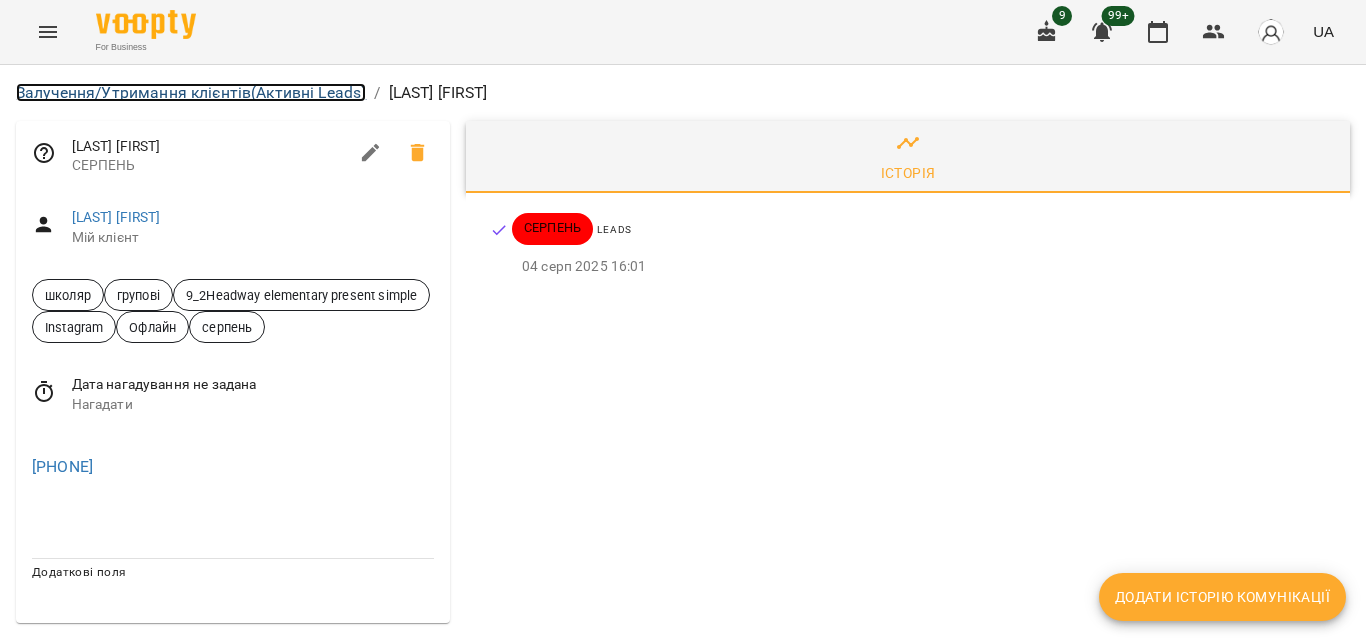 click on "Залучення/Утримання клієнтів (Активні Leads)" at bounding box center [191, 92] 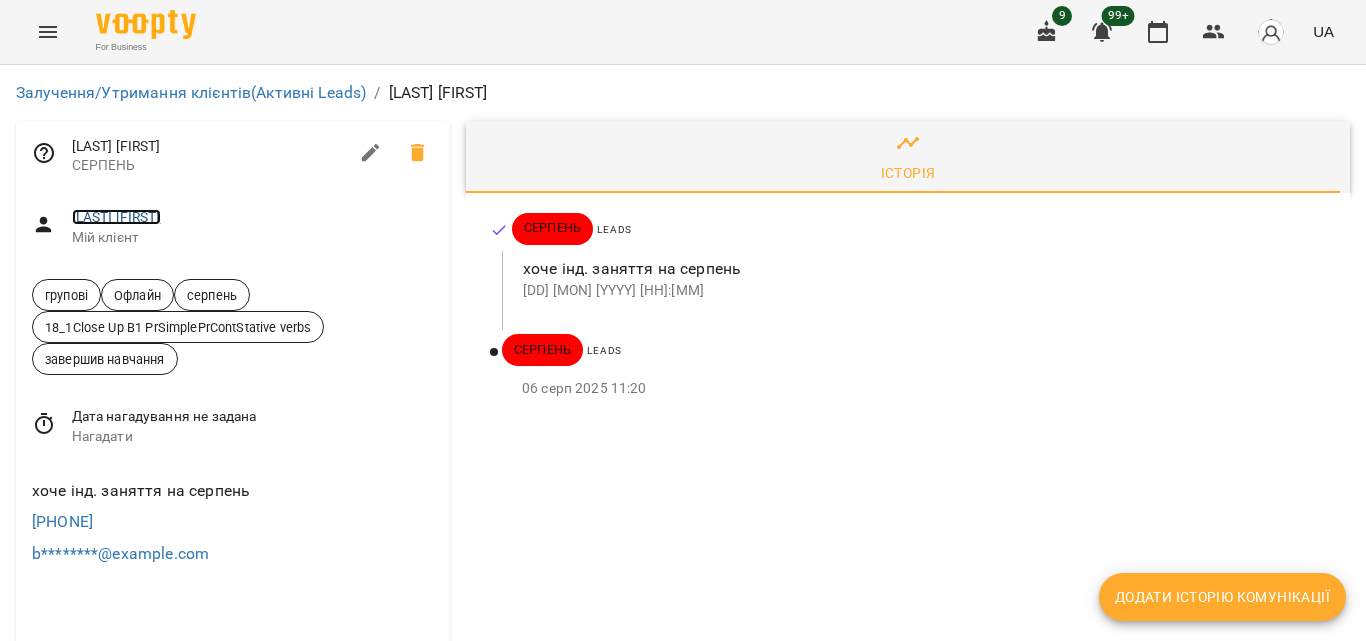 click on "[LAST] [FIRST]" at bounding box center (116, 217) 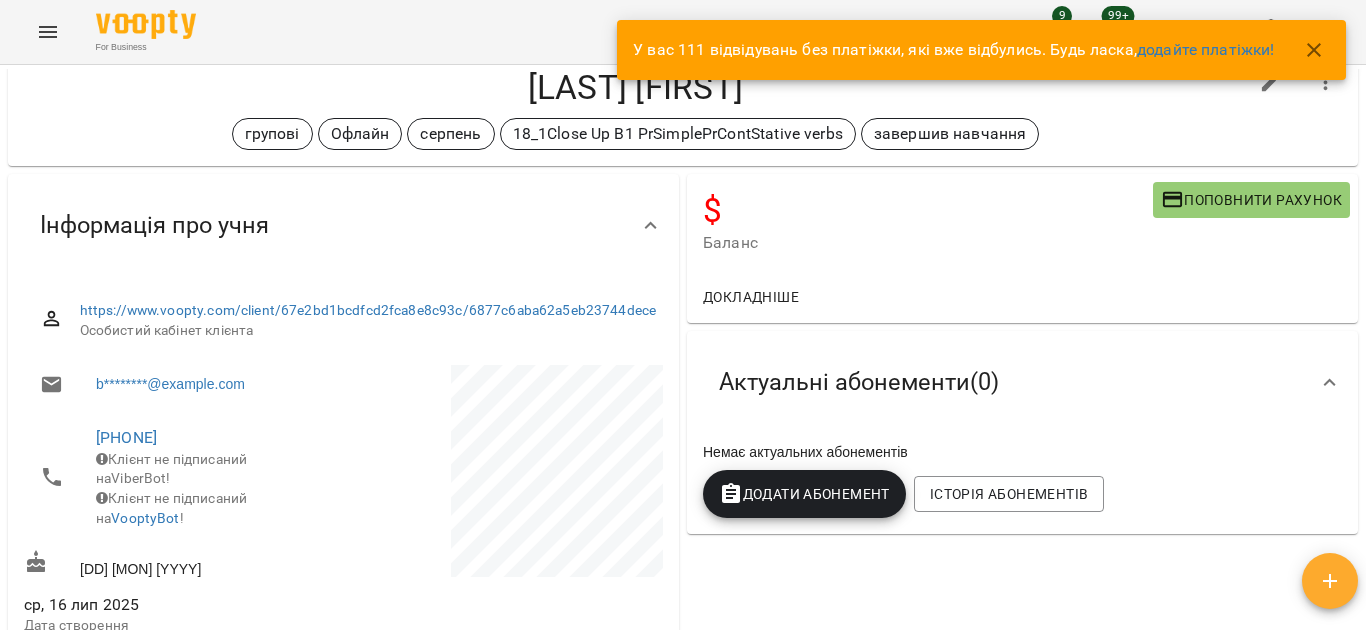 scroll, scrollTop: 0, scrollLeft: 0, axis: both 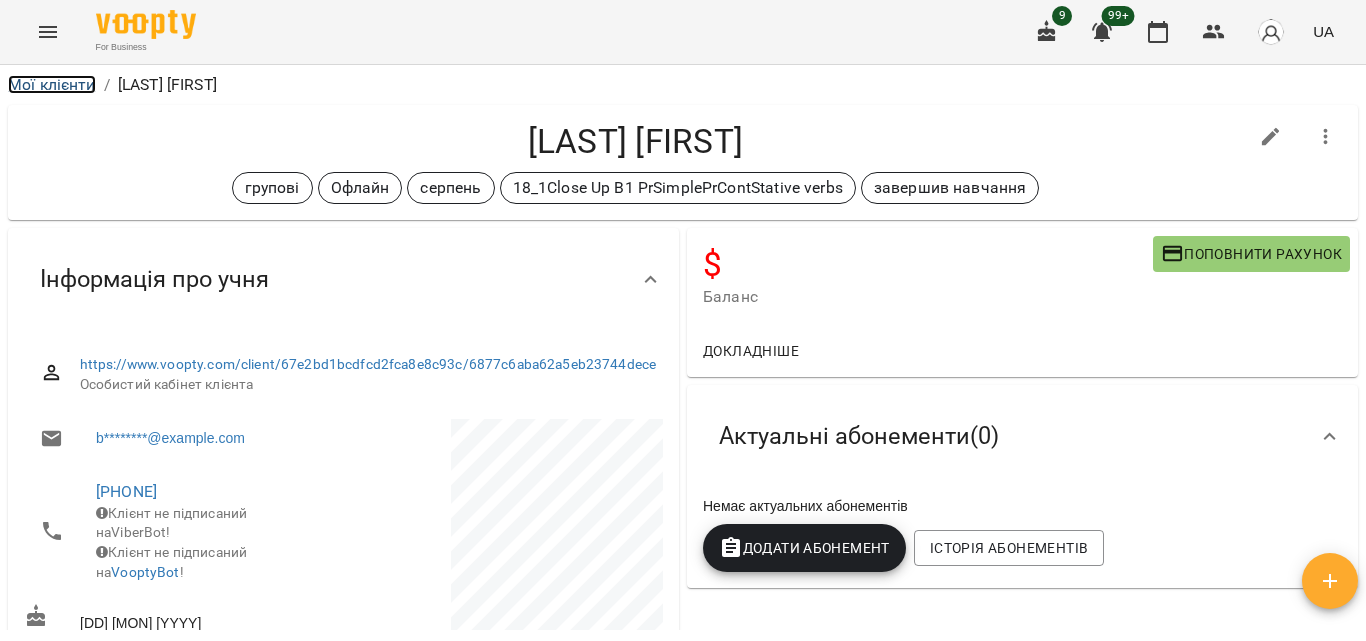 click on "Мої клієнти" at bounding box center [52, 84] 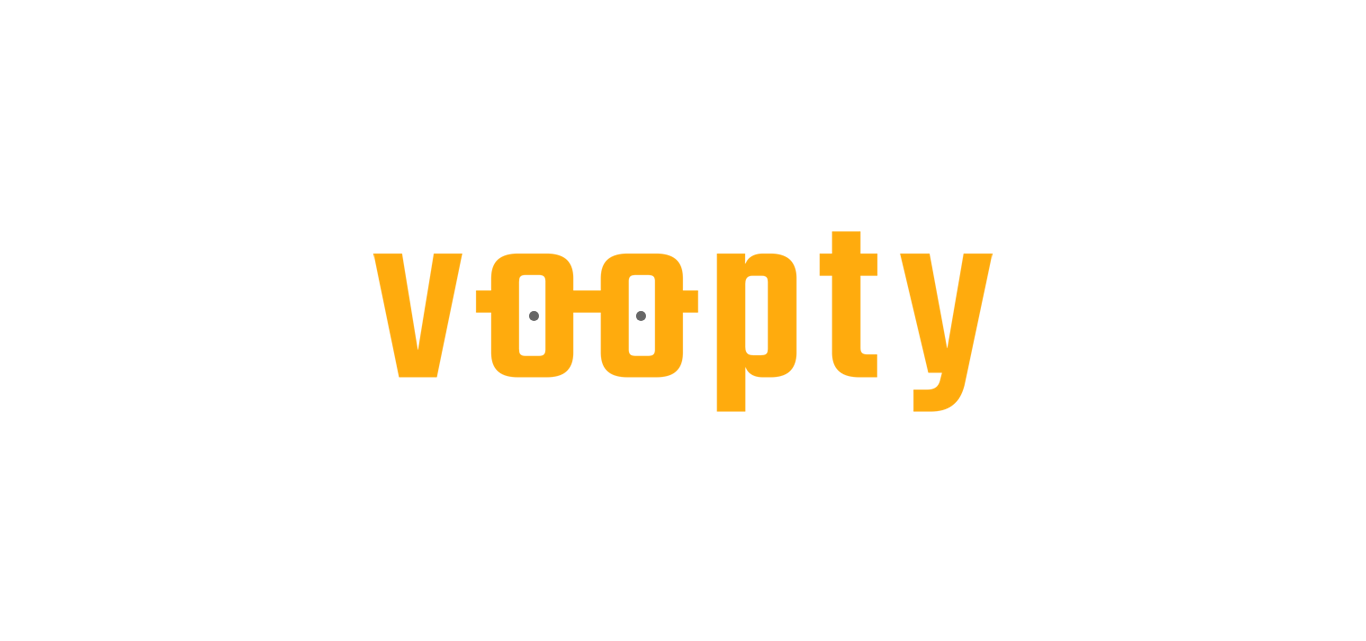 scroll, scrollTop: 0, scrollLeft: 0, axis: both 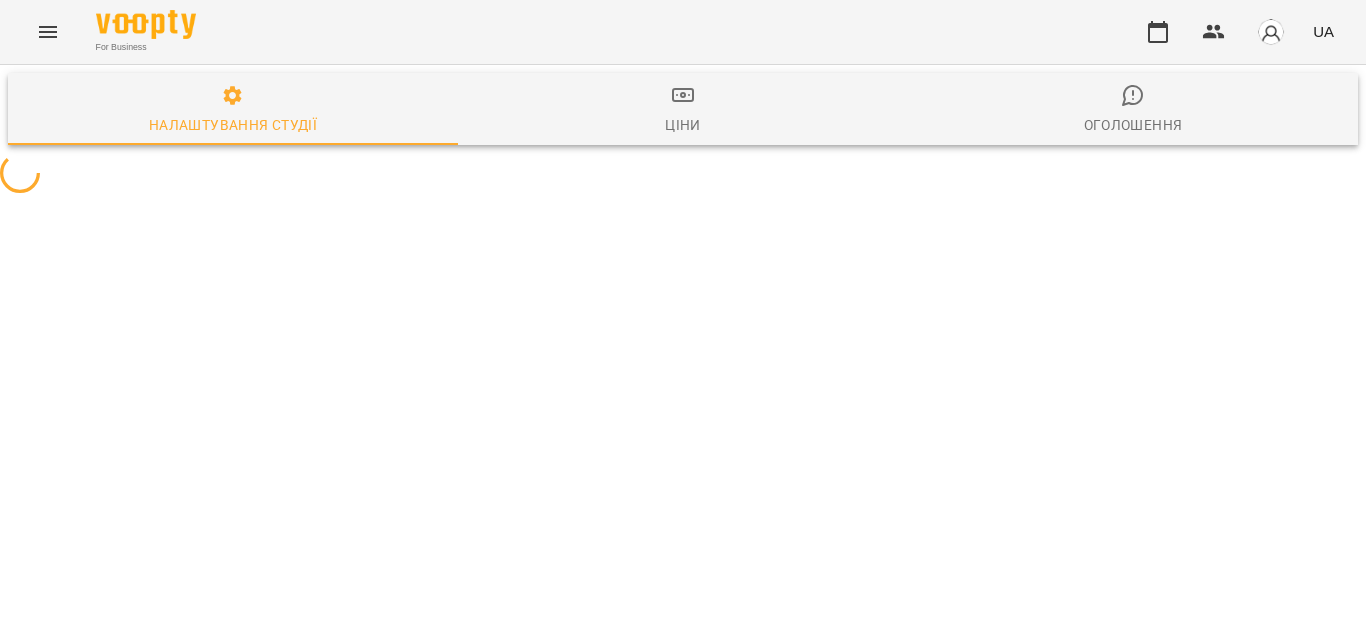 select on "**" 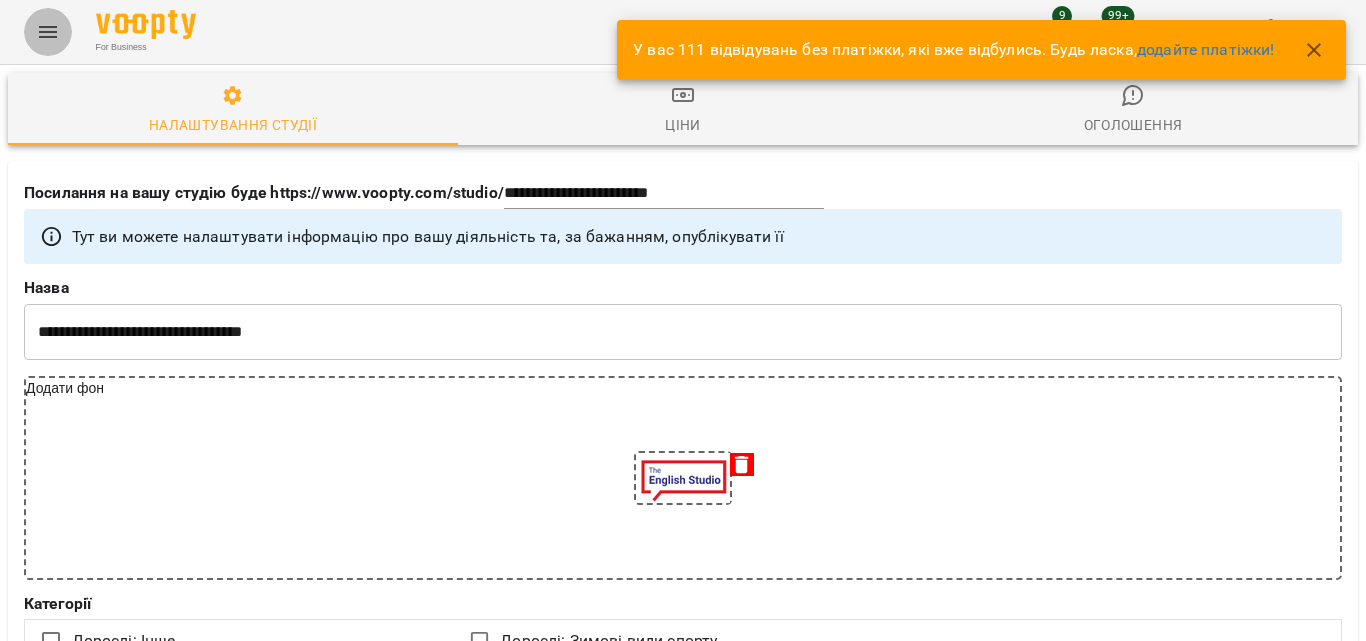 click 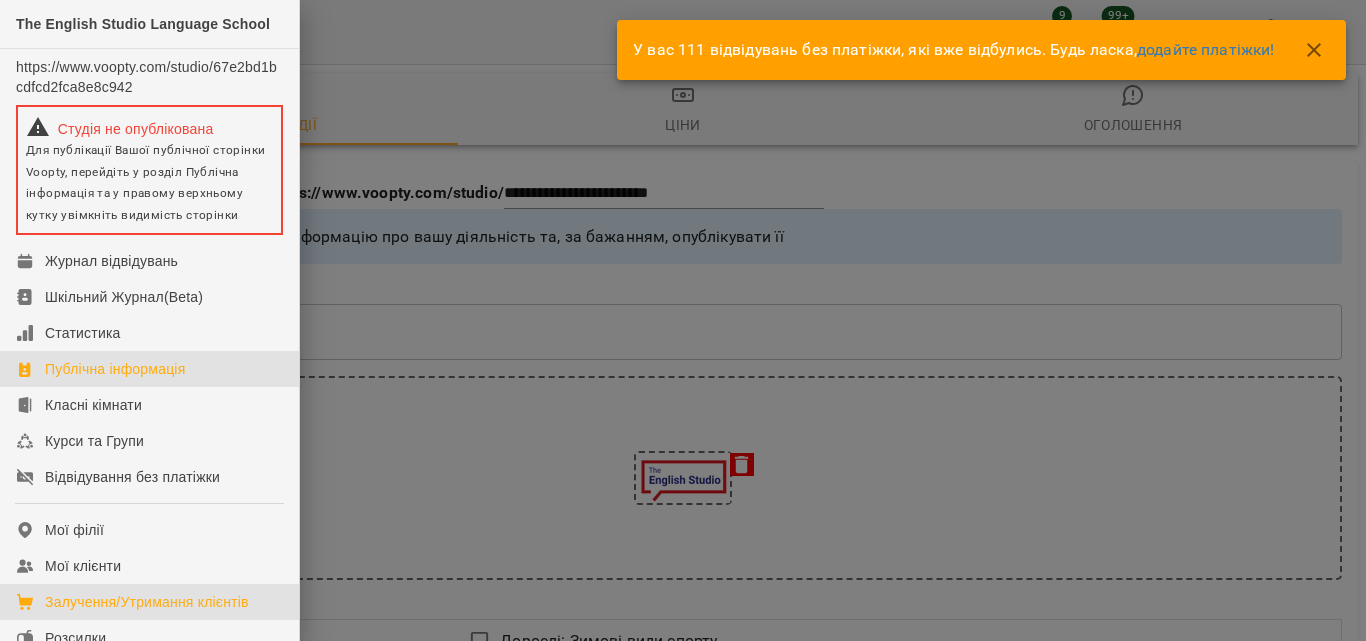 click on "Залучення/Утримання клієнтів" at bounding box center [147, 602] 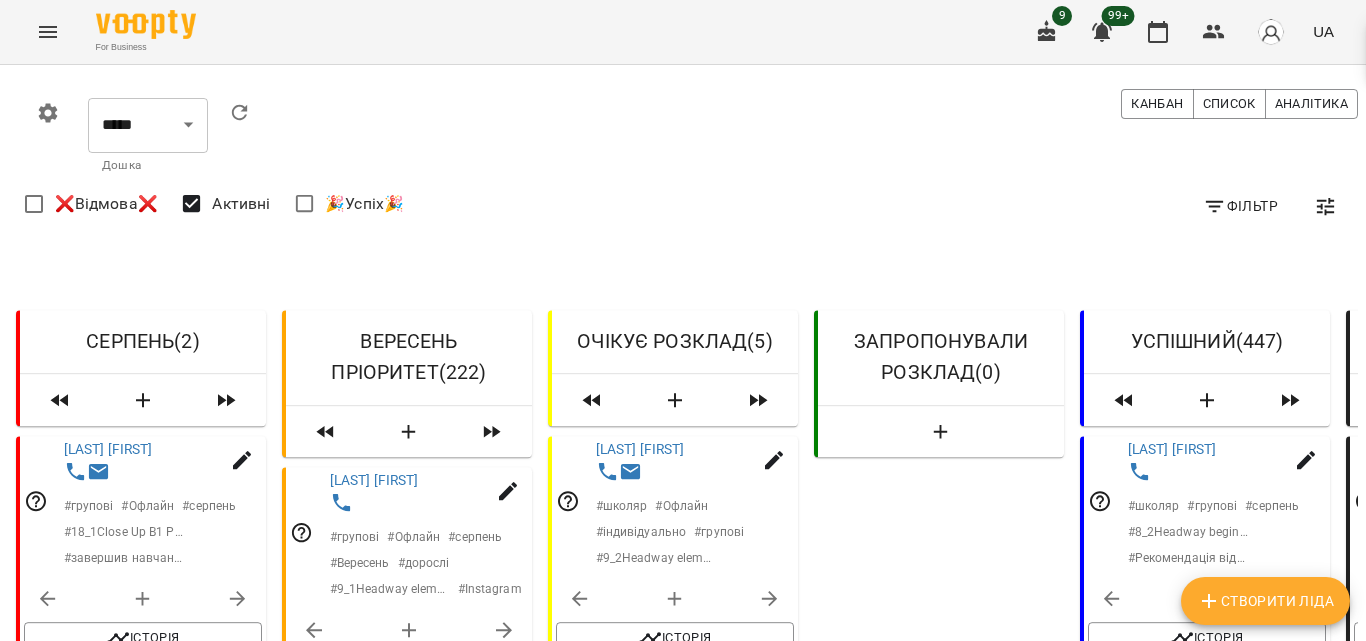scroll, scrollTop: 142, scrollLeft: 0, axis: vertical 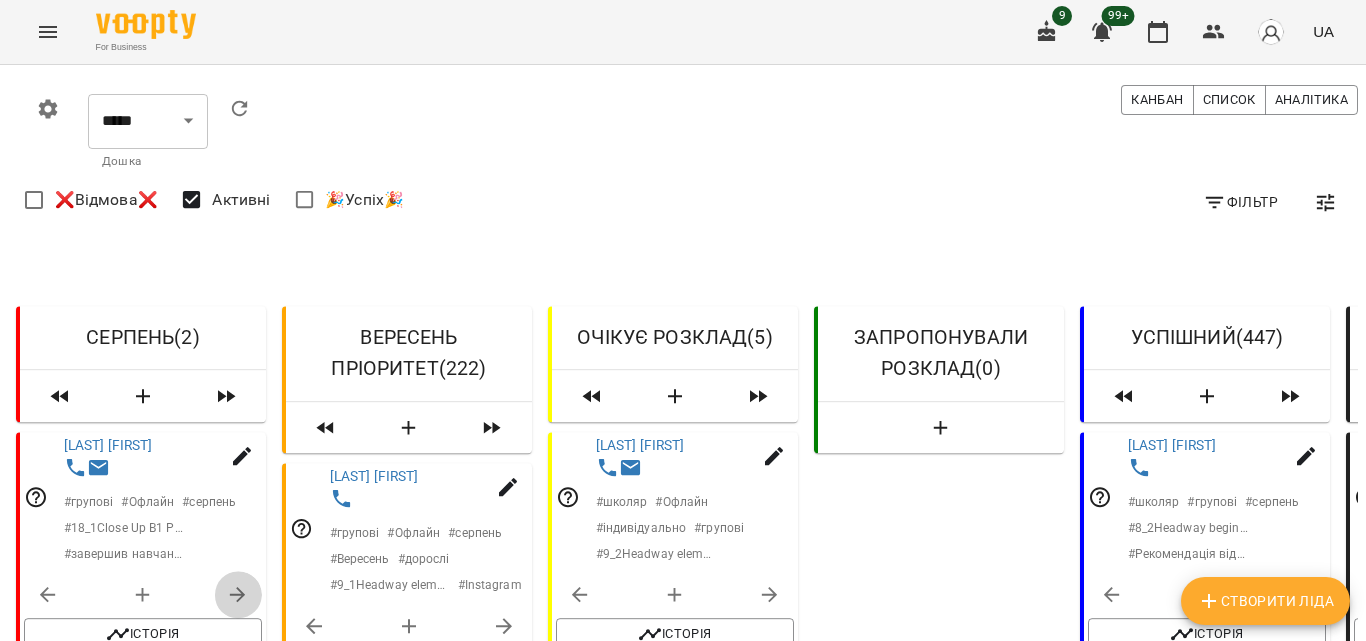 click at bounding box center [238, 595] 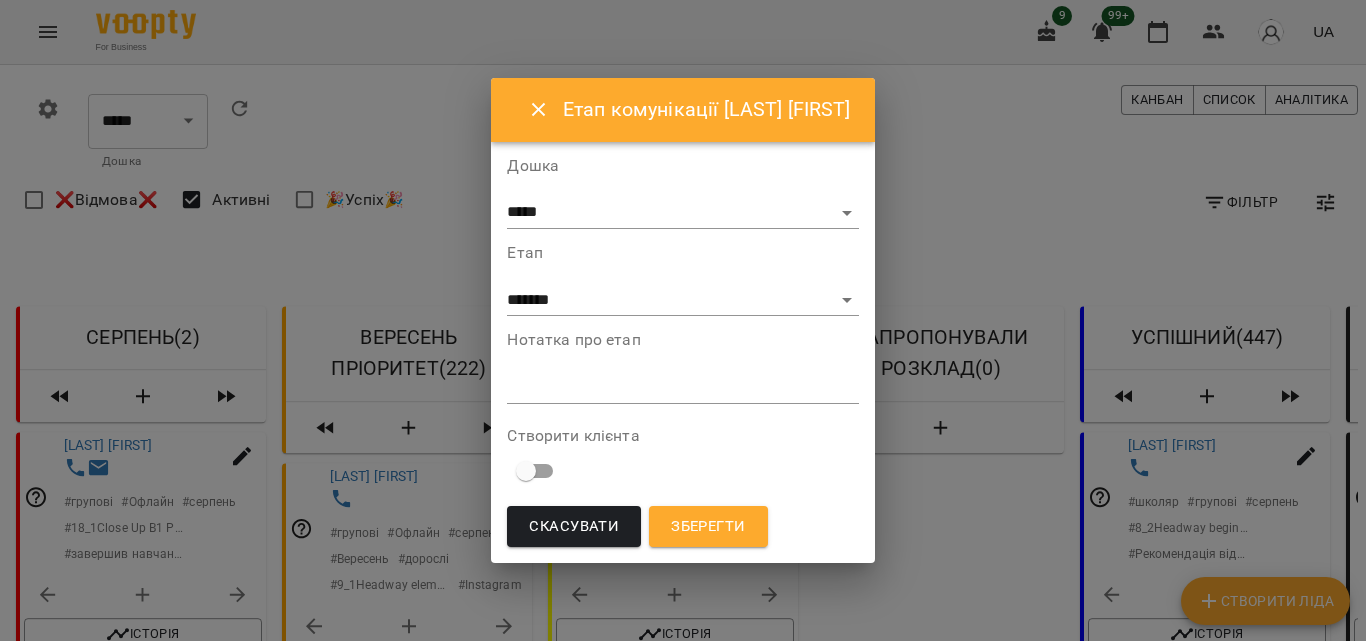 click on "**********" at bounding box center [682, 280] 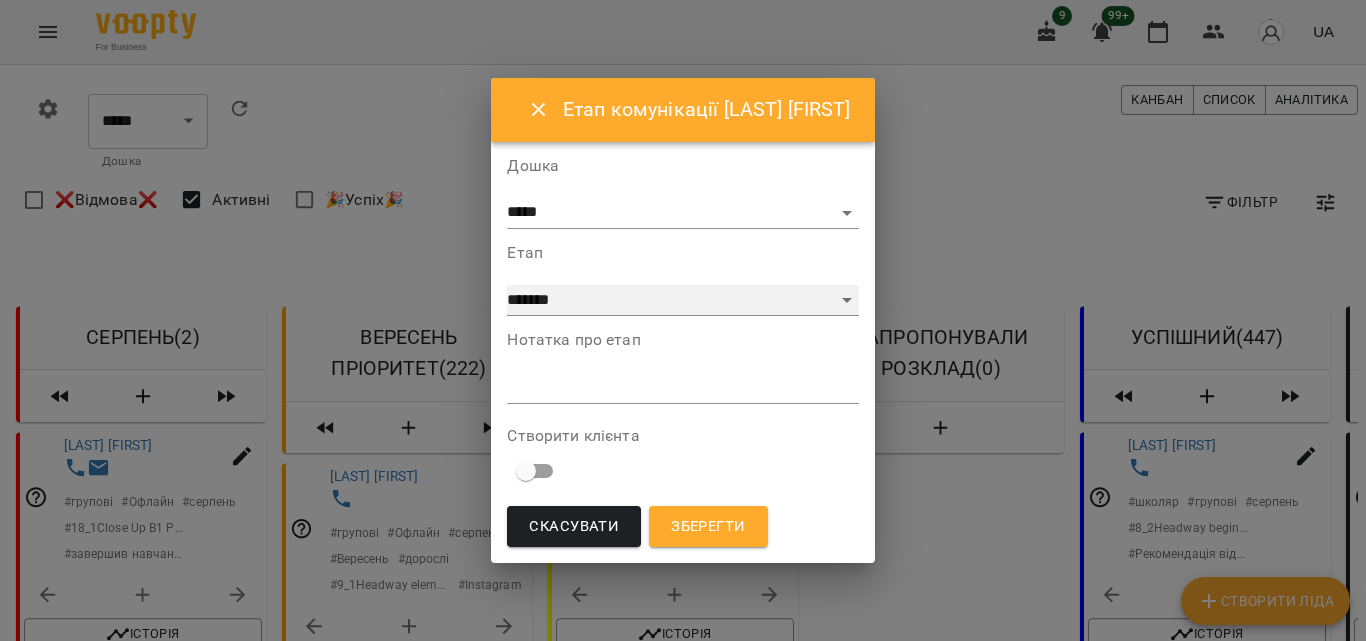 click on "**********" at bounding box center (682, 301) 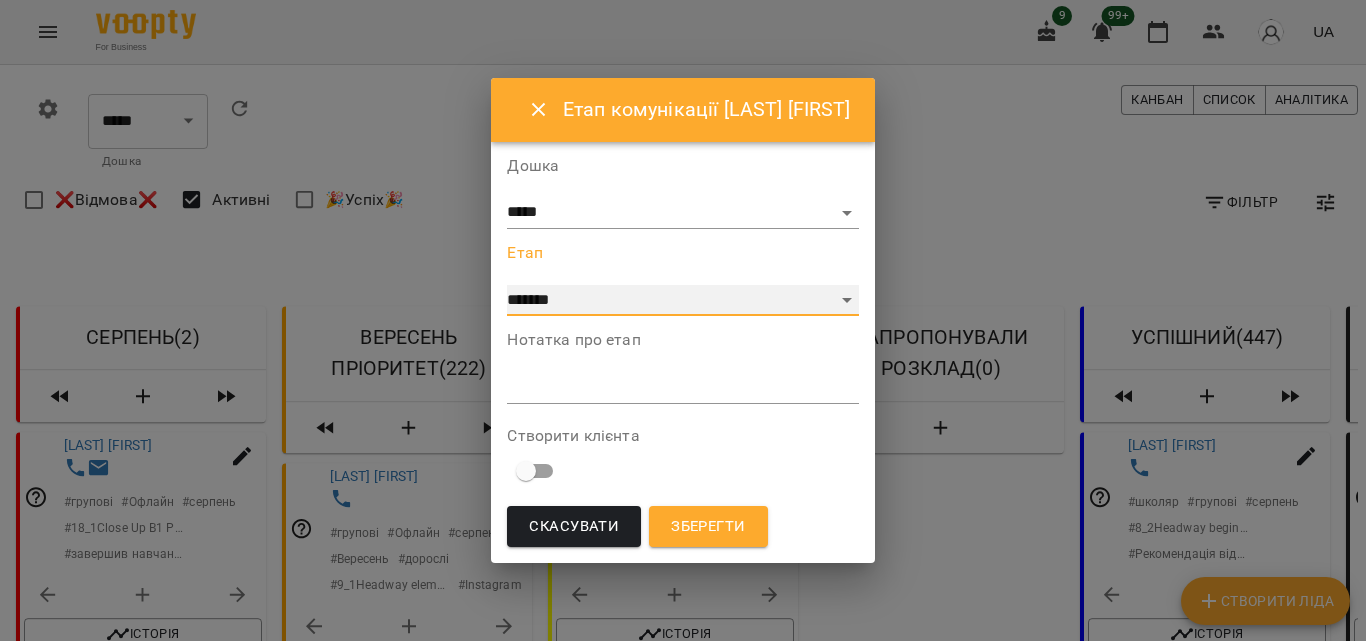 select on "*" 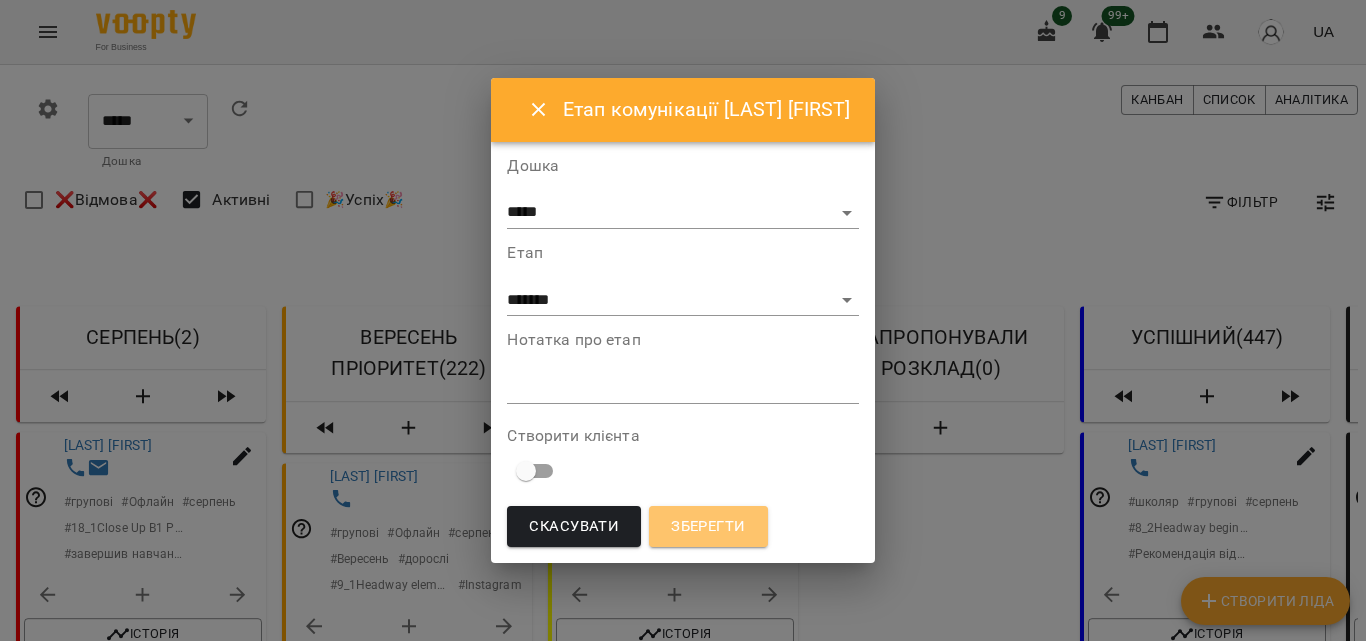 click on "Зберегти" at bounding box center (708, 527) 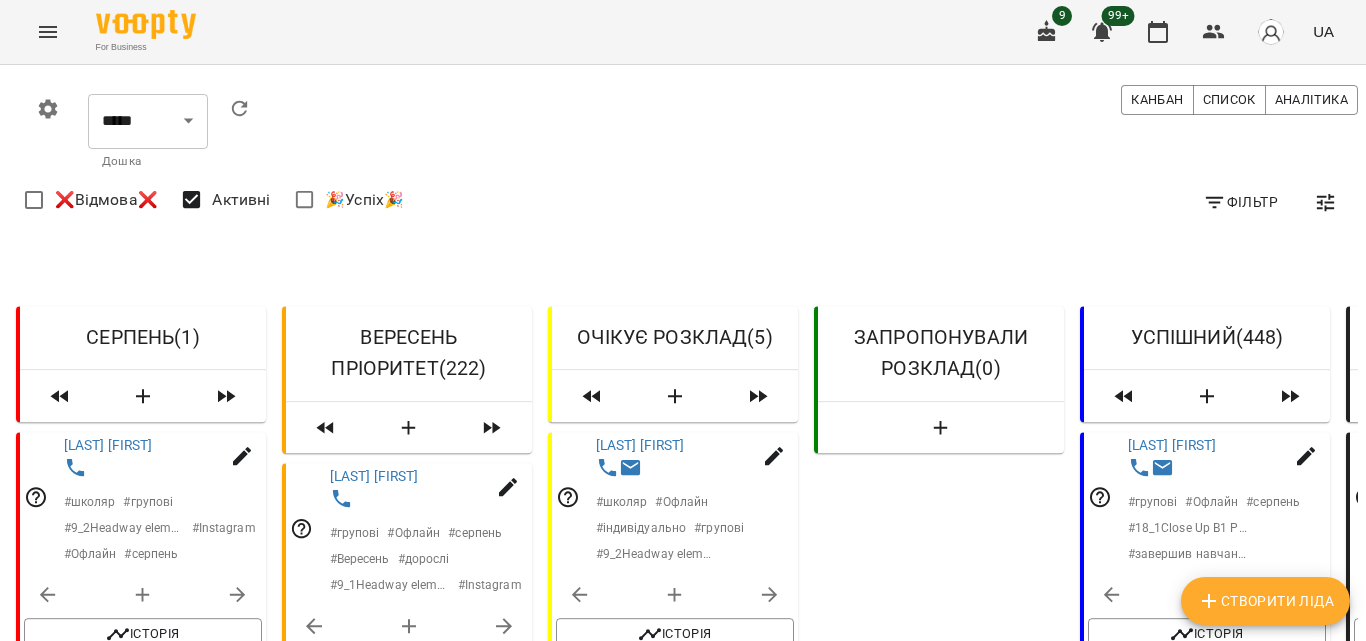 scroll, scrollTop: 320, scrollLeft: 0, axis: vertical 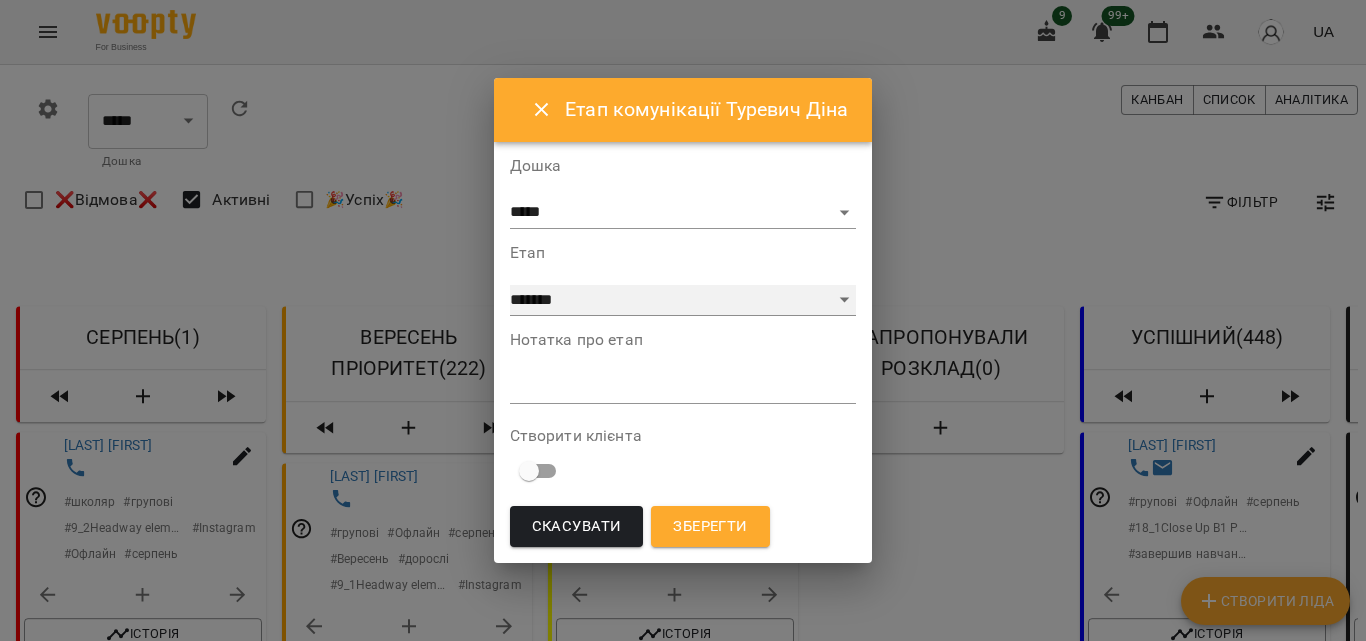 click on "**********" at bounding box center (683, 301) 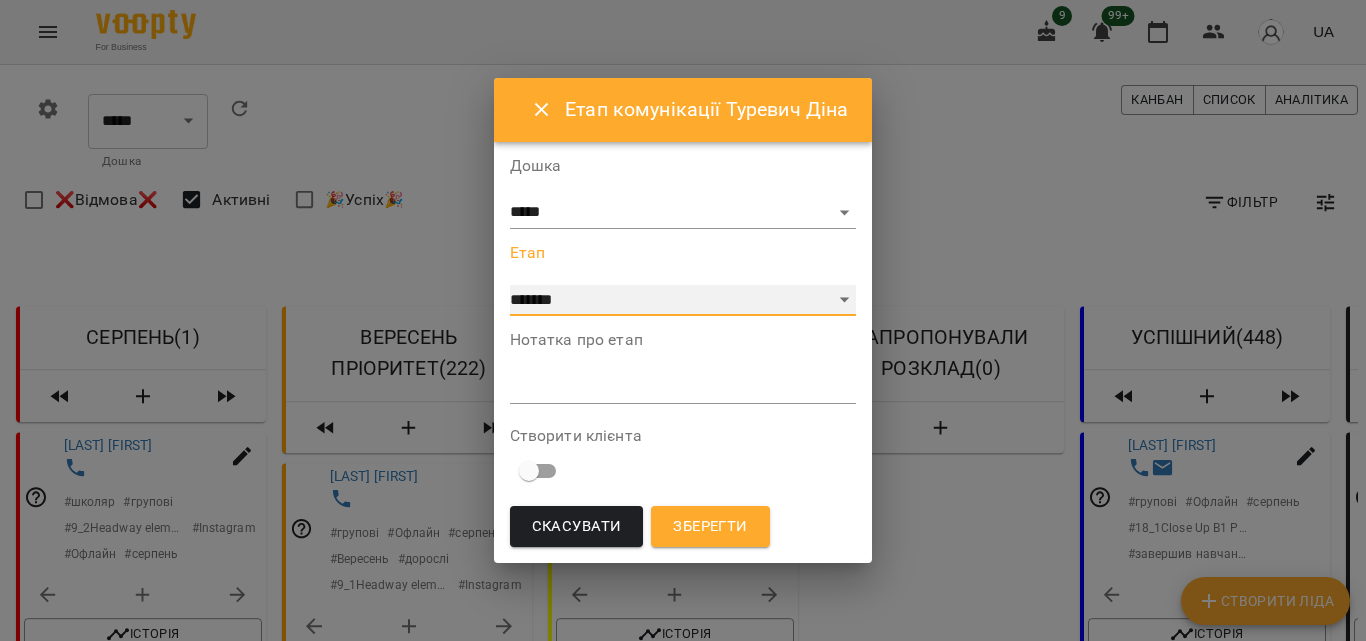select on "*" 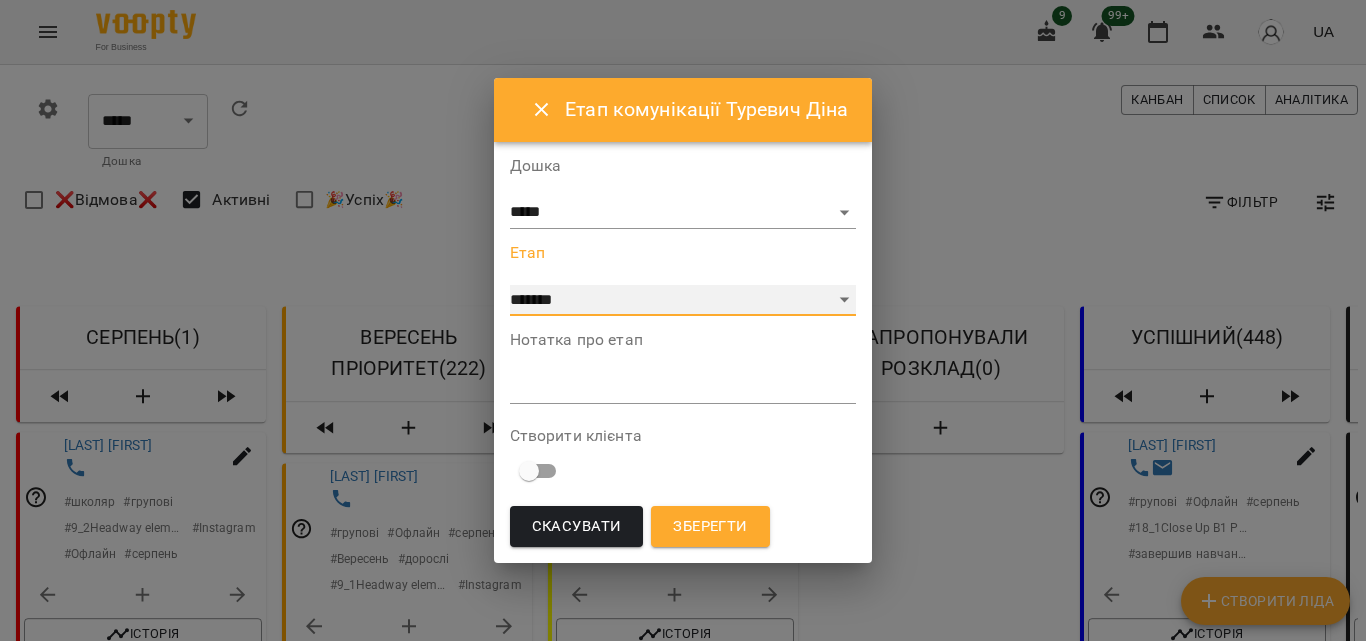 click on "**********" at bounding box center (683, 301) 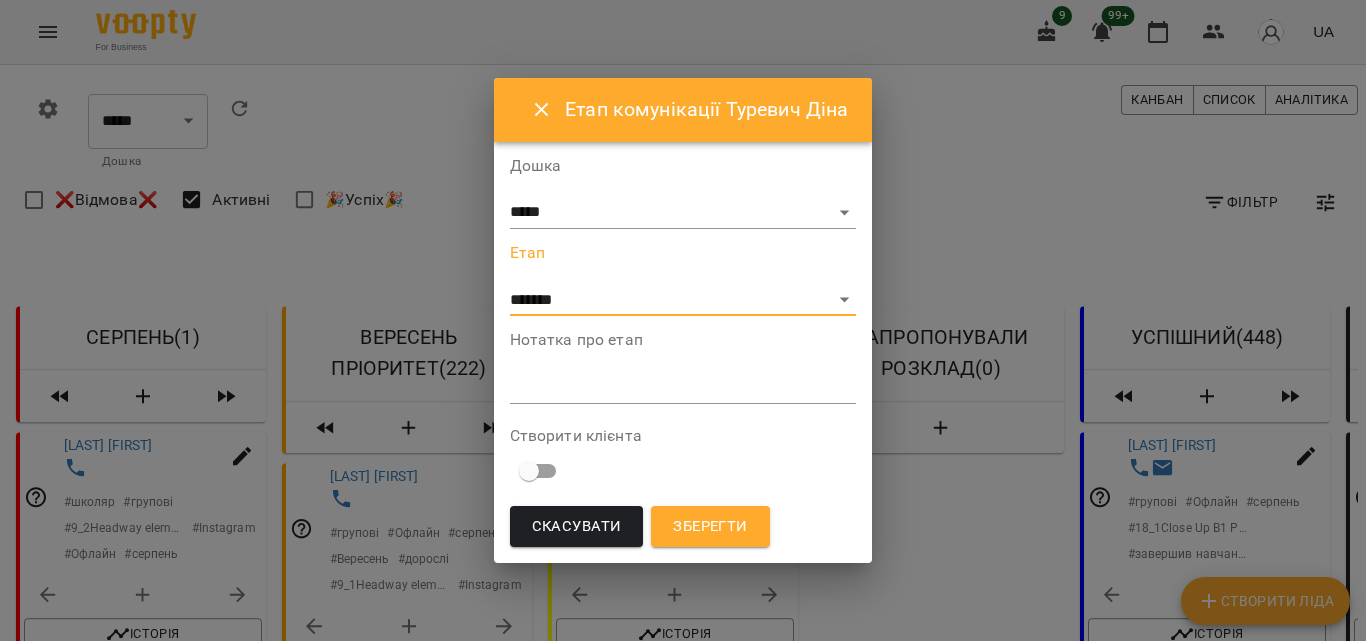 click on "Зберегти" at bounding box center [710, 527] 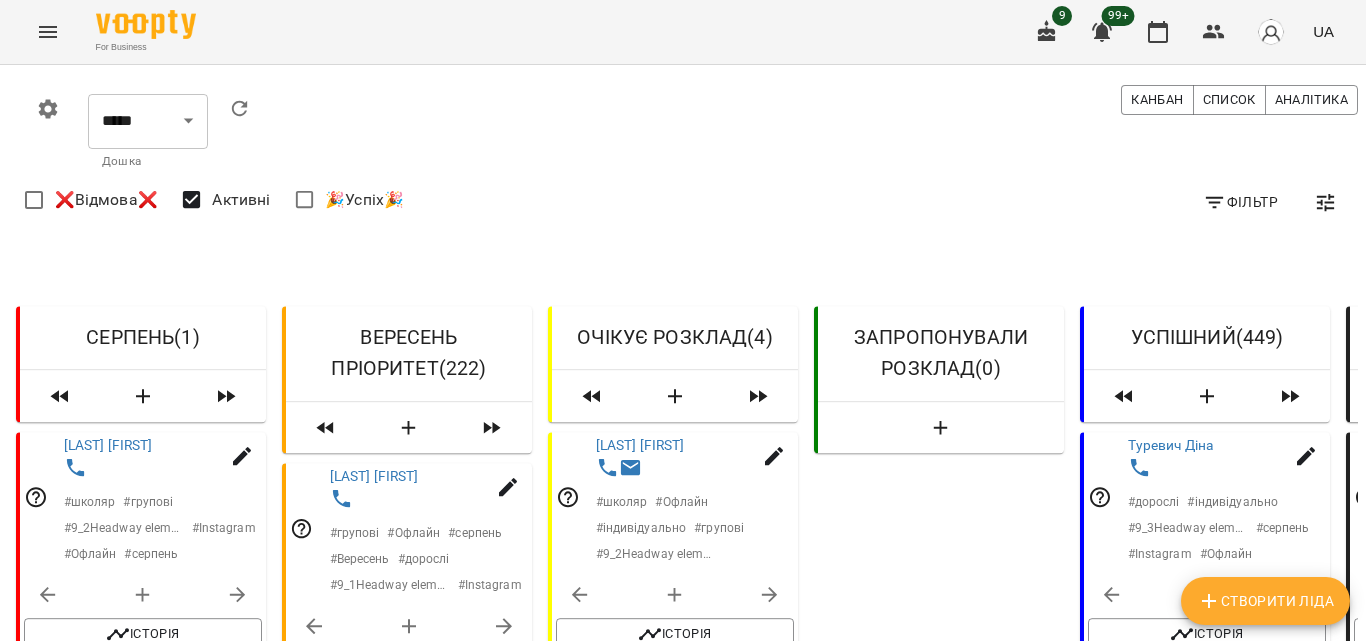 scroll, scrollTop: 132, scrollLeft: 0, axis: vertical 